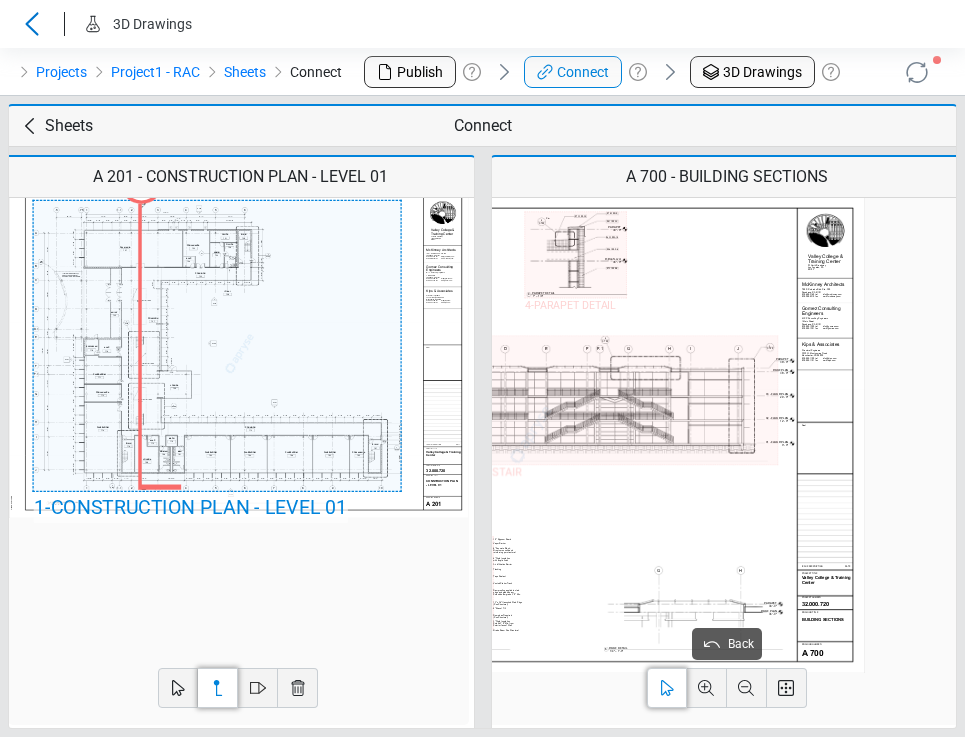 scroll, scrollTop: 0, scrollLeft: 0, axis: both 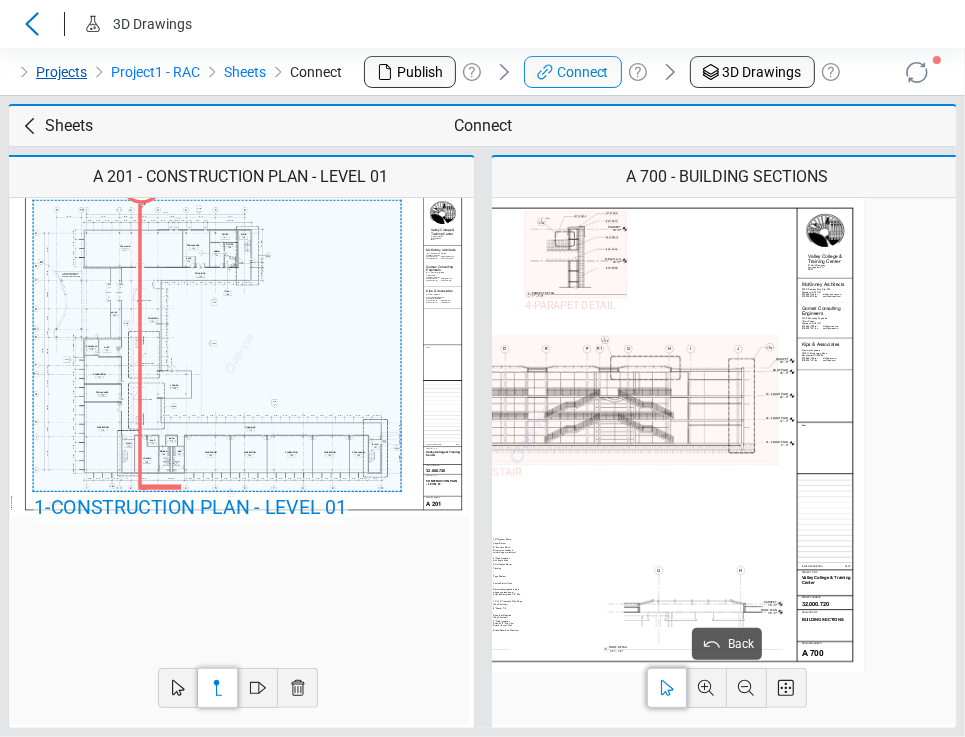 click on "Projects" at bounding box center [61, 72] 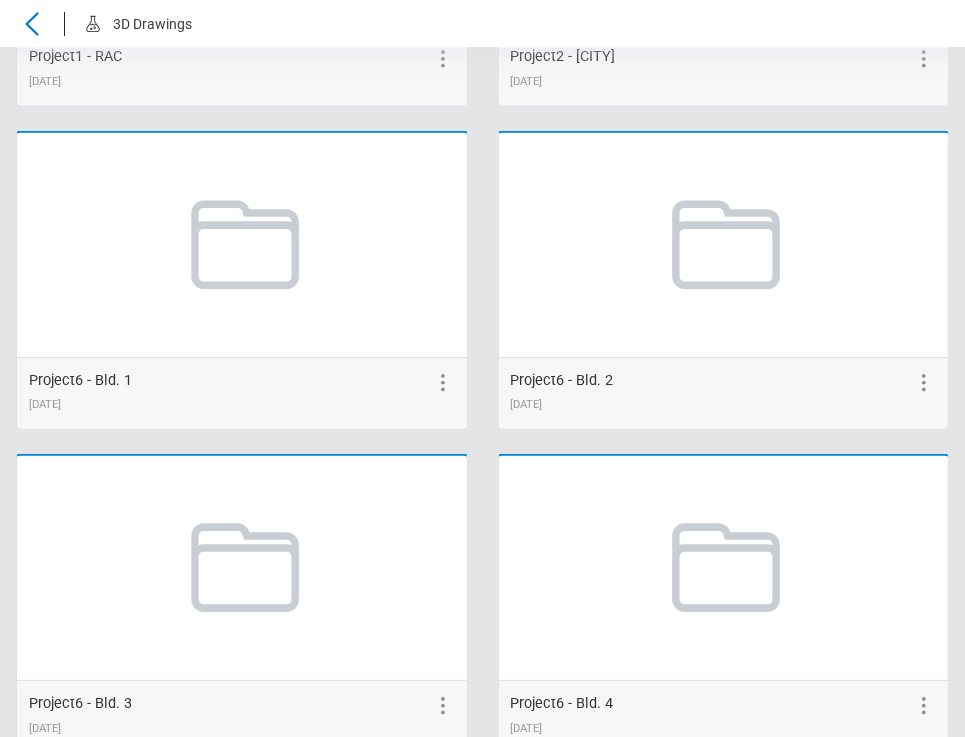 scroll, scrollTop: 1100, scrollLeft: 0, axis: vertical 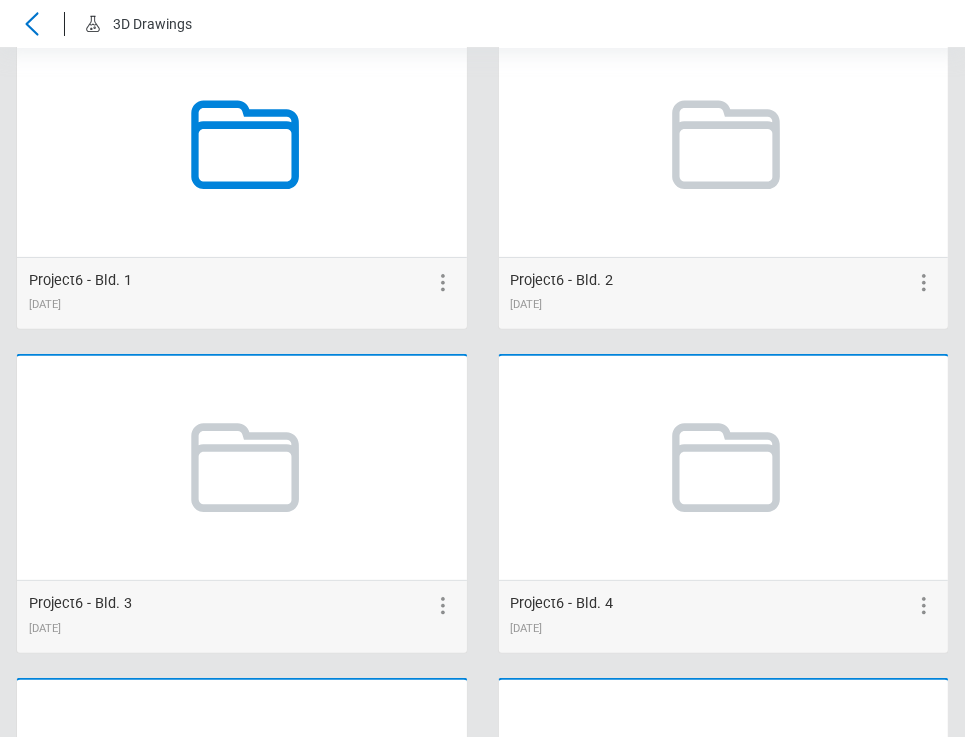 click 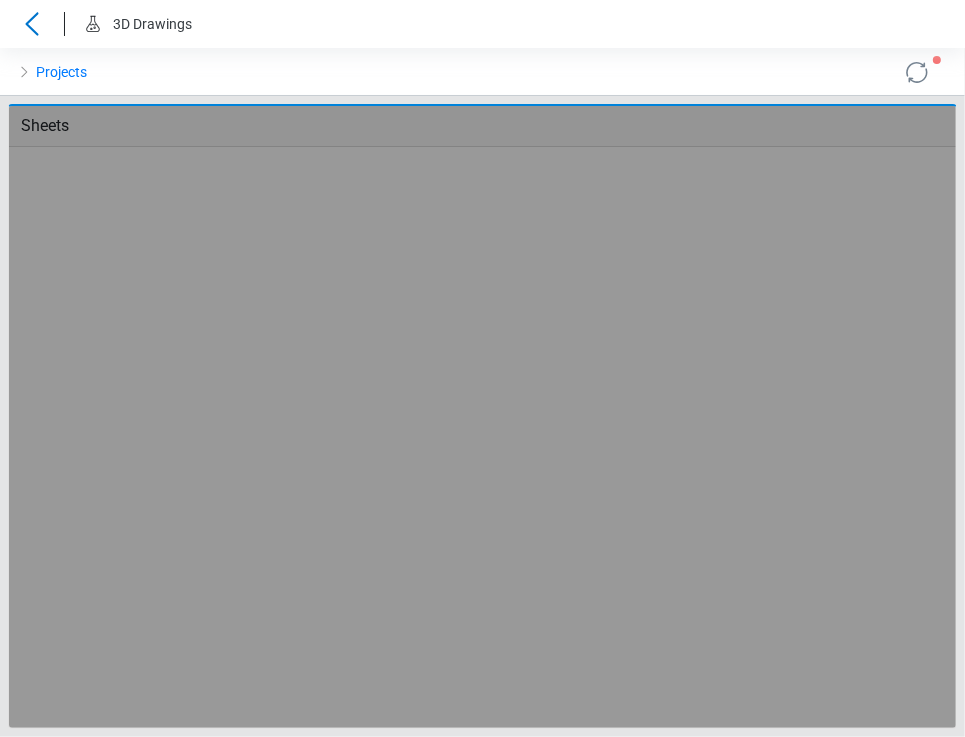 scroll, scrollTop: 0, scrollLeft: 0, axis: both 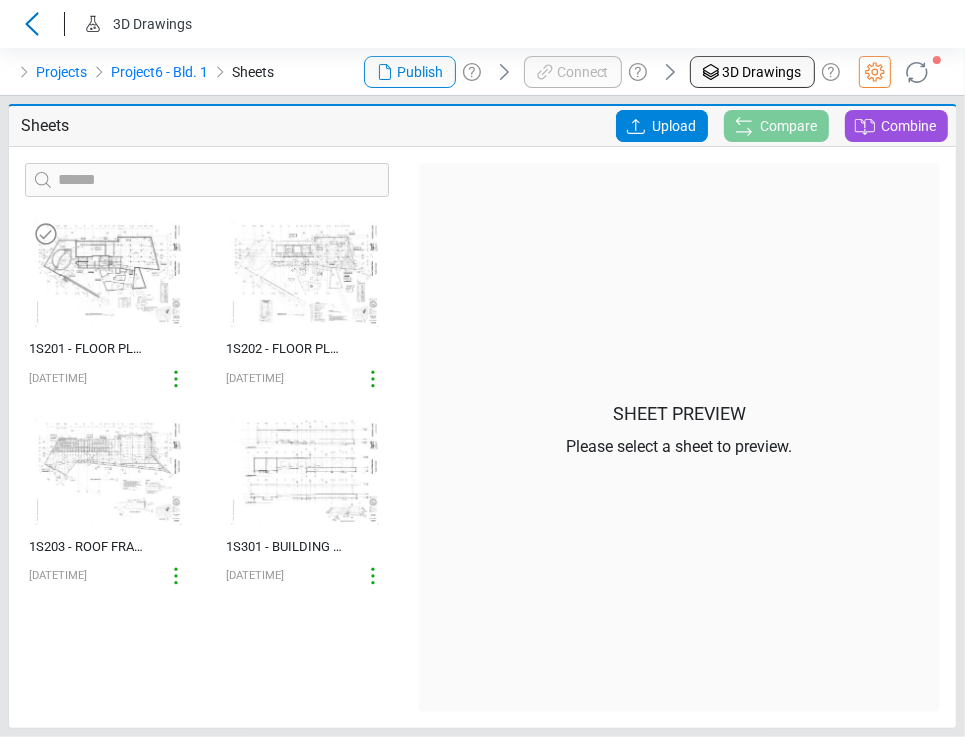 click at bounding box center [109, 274] 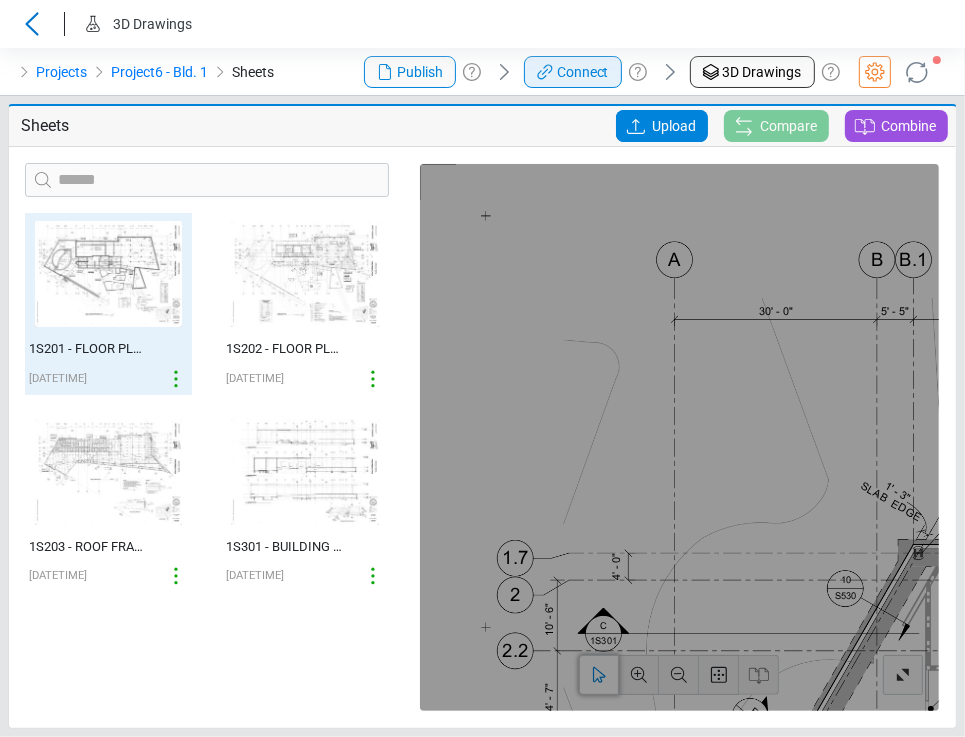 click 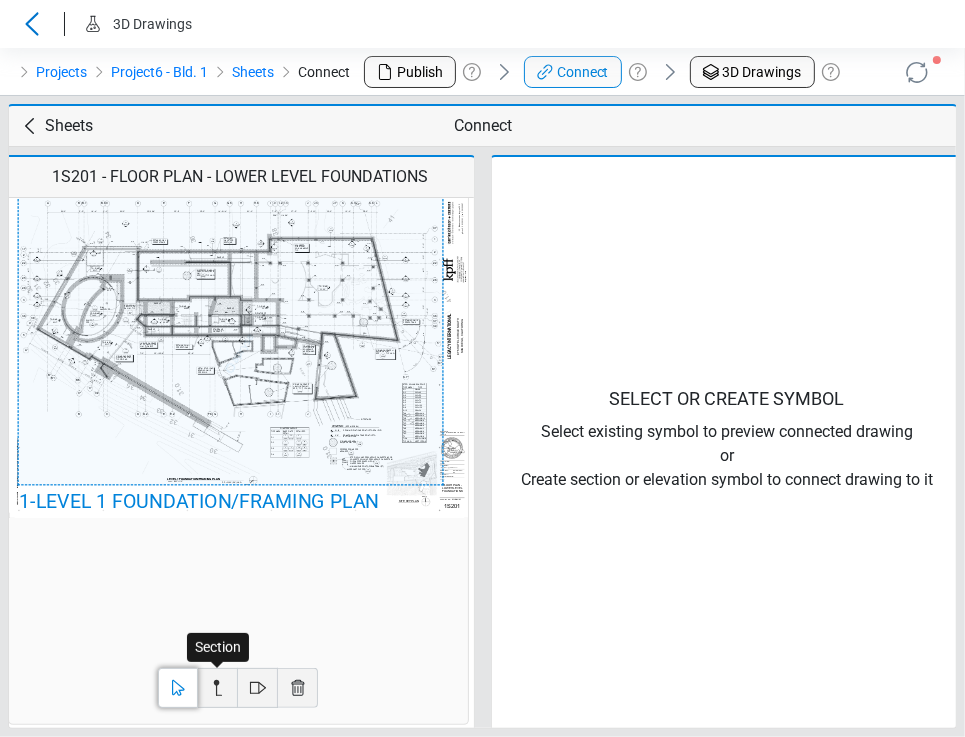 click 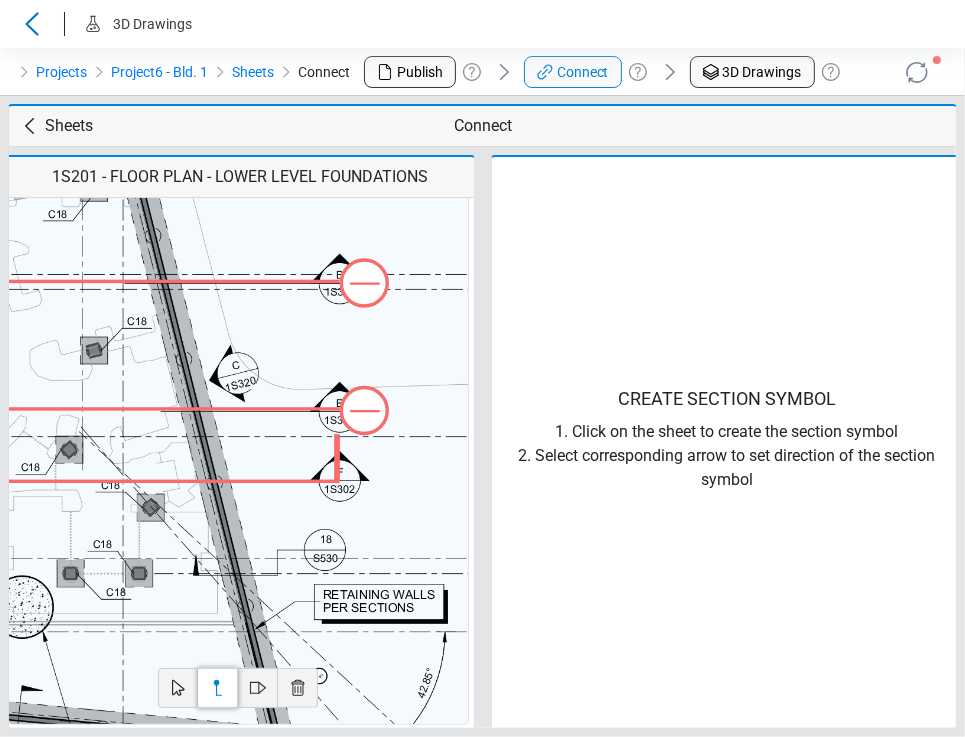 click at bounding box center [-914, 843] 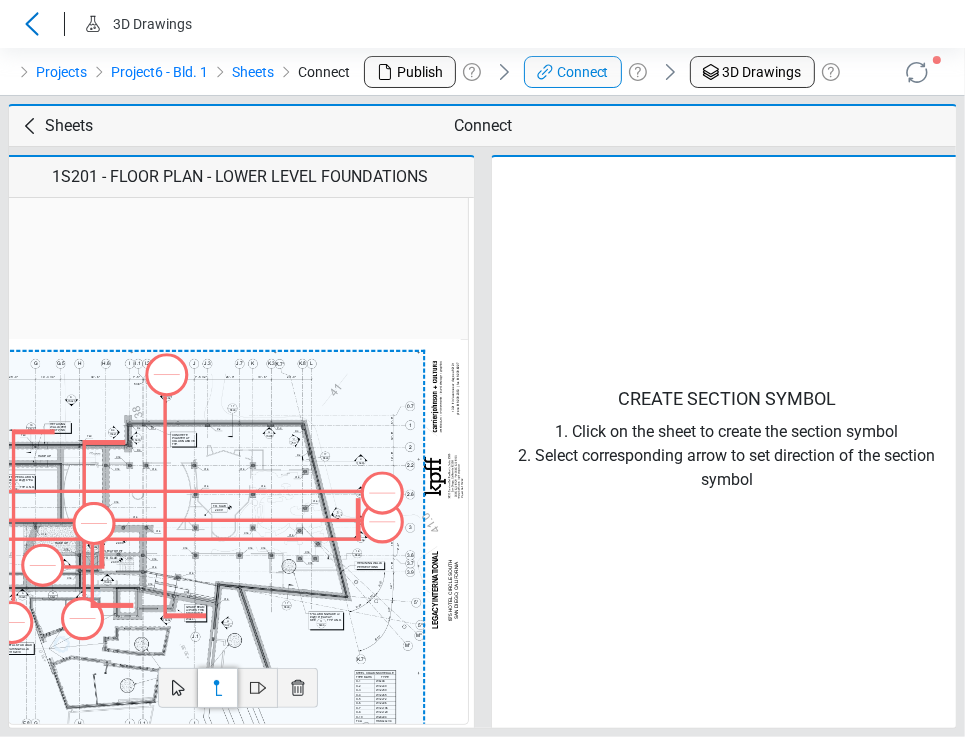 drag, startPoint x: 113, startPoint y: 291, endPoint x: 357, endPoint y: 297, distance: 244.07376 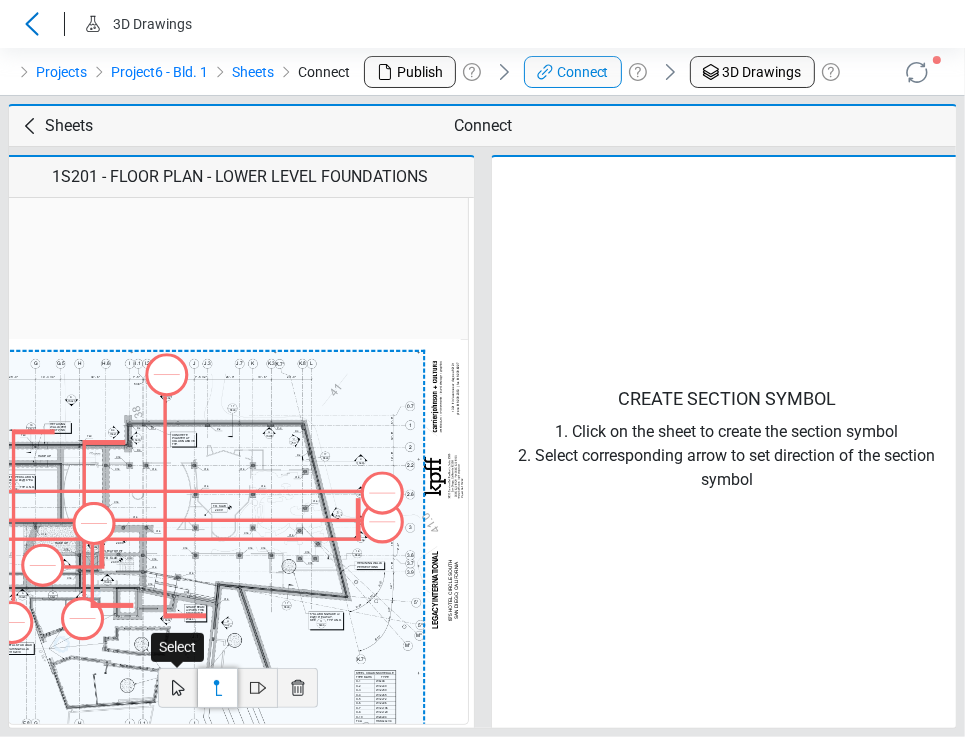 click 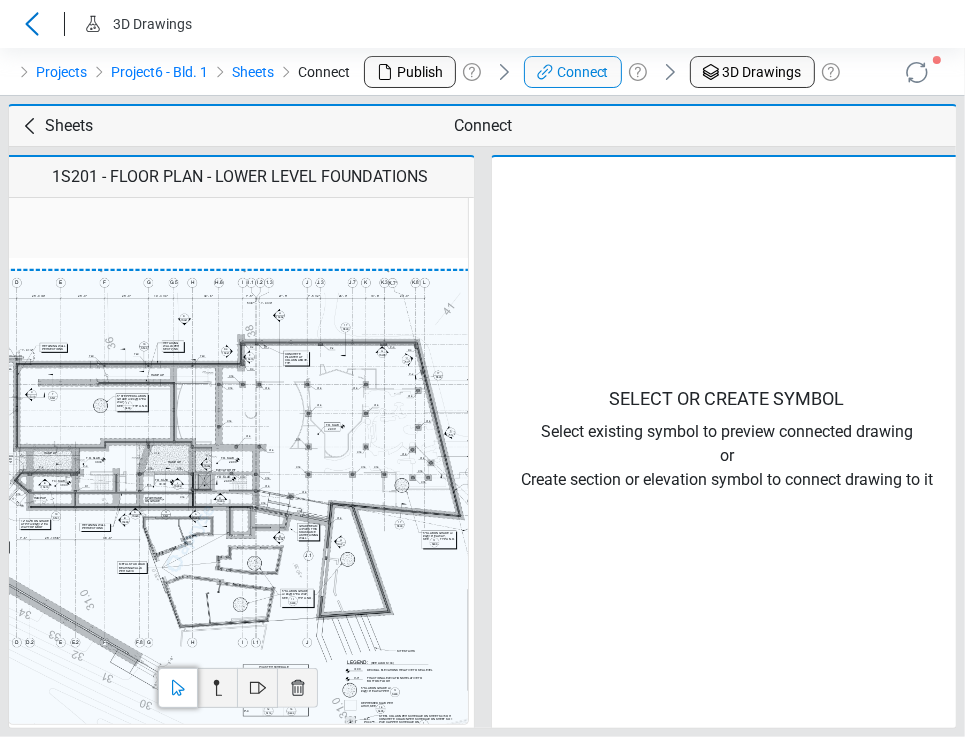 click at bounding box center (190, 539) 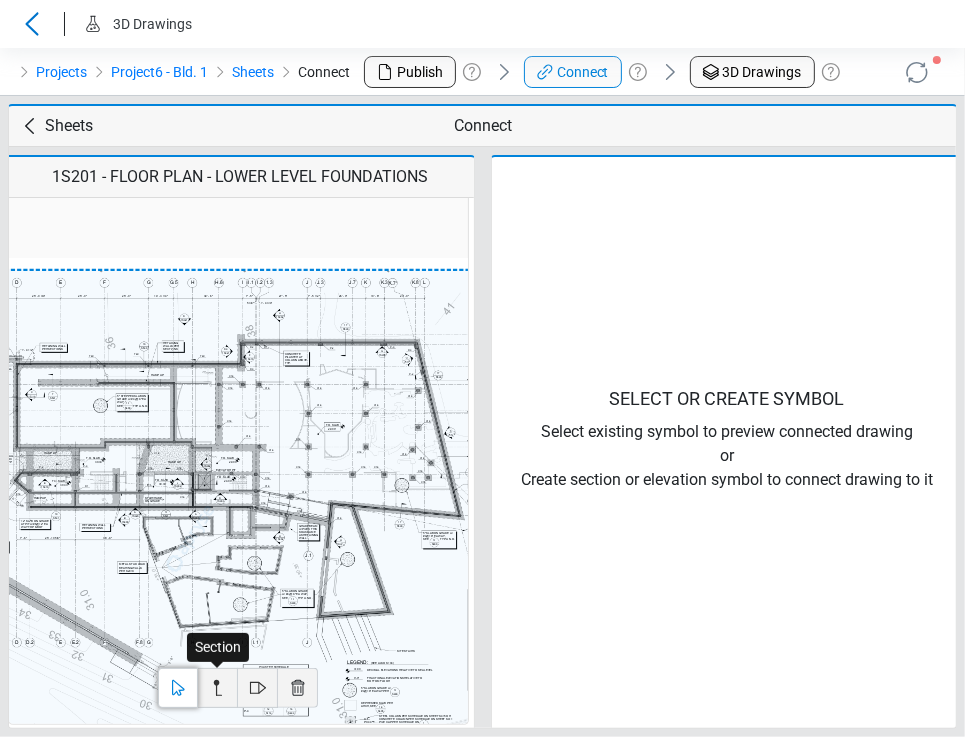 click 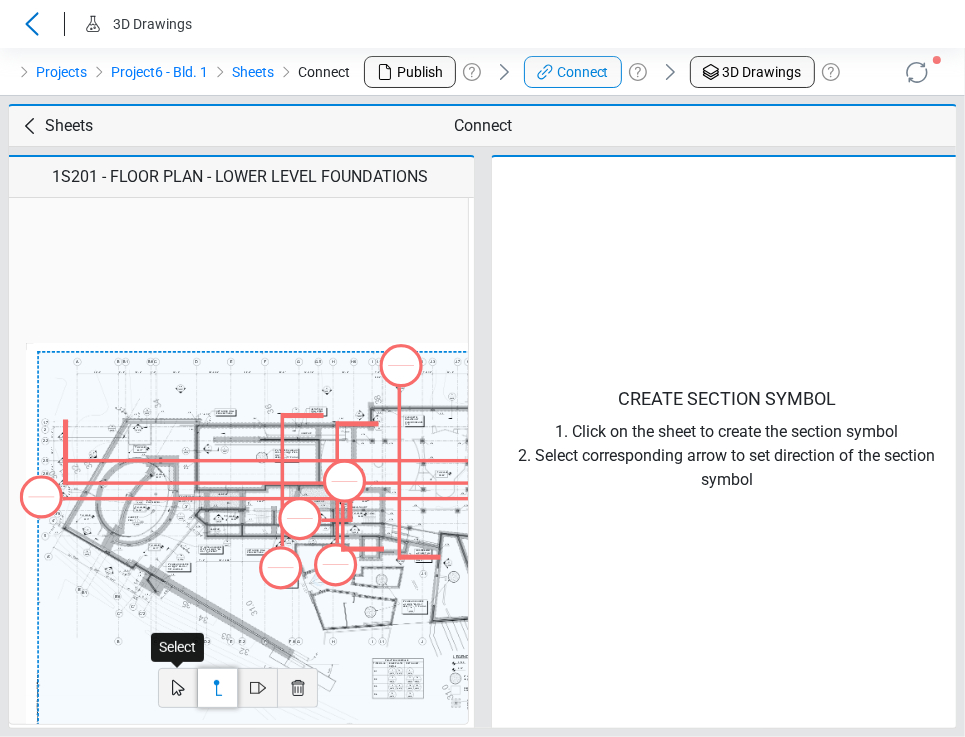 click 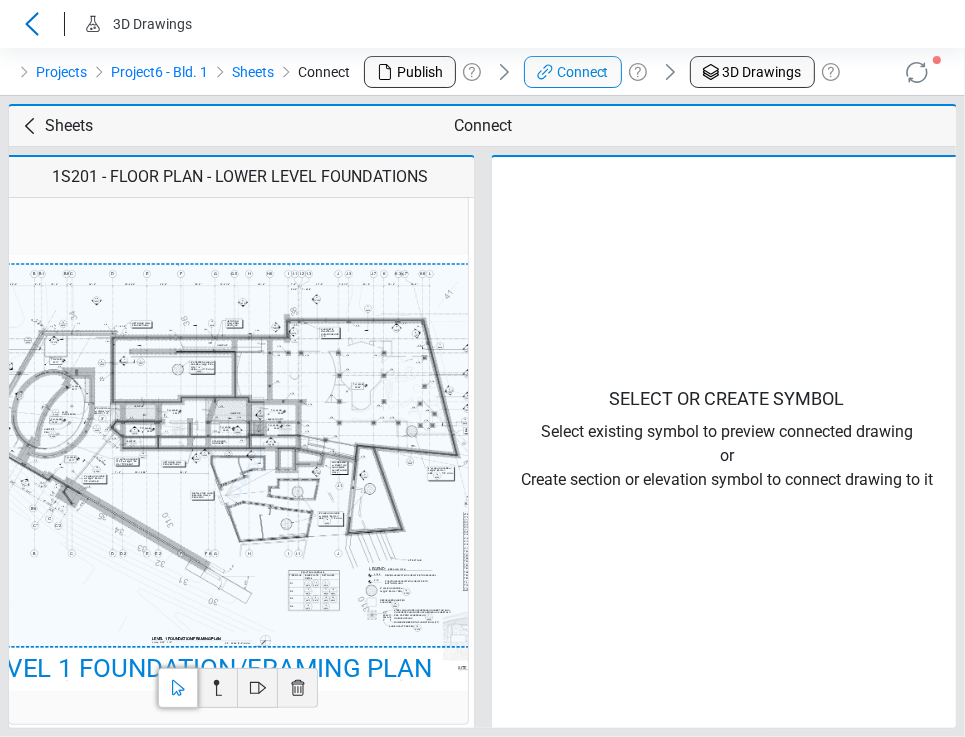 click at bounding box center [247, 473] 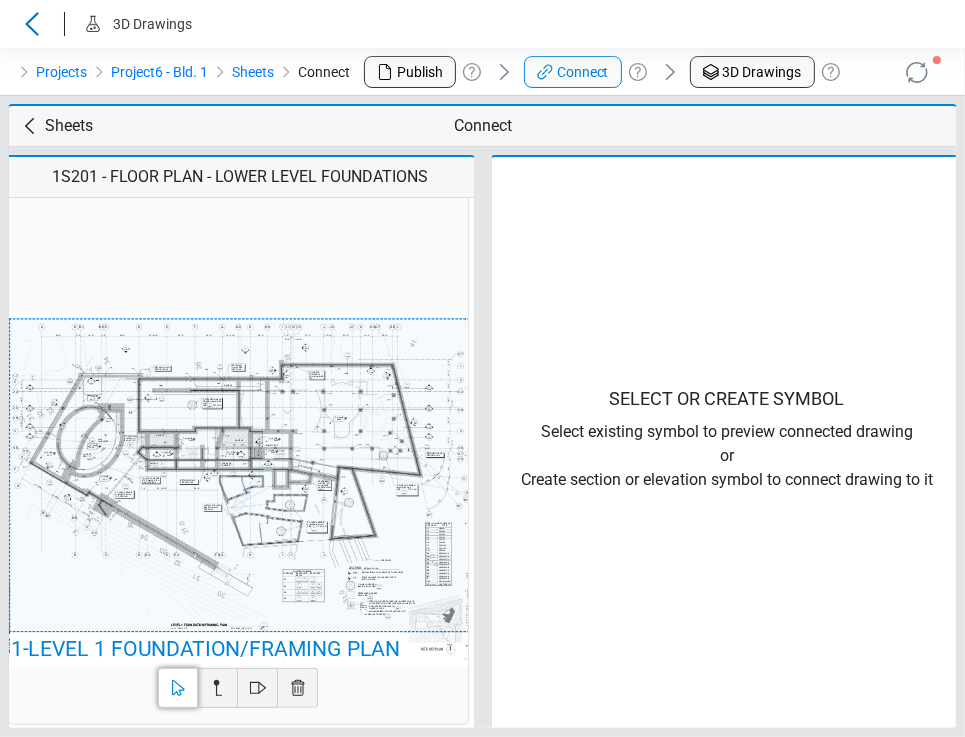 click 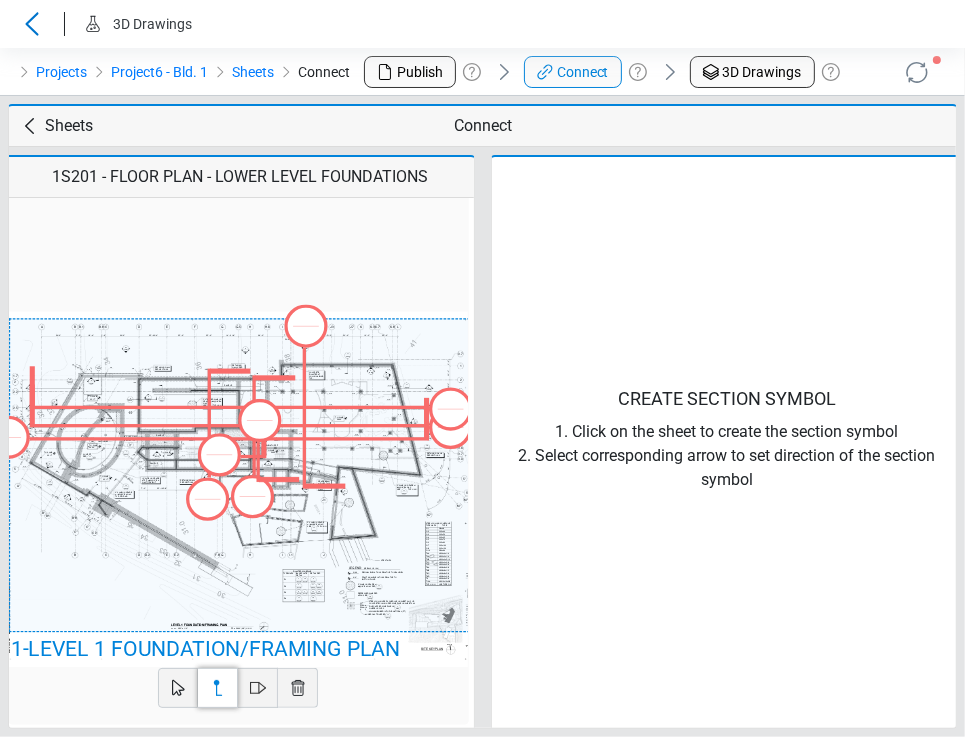click on "Sheets" at bounding box center (69, 126) 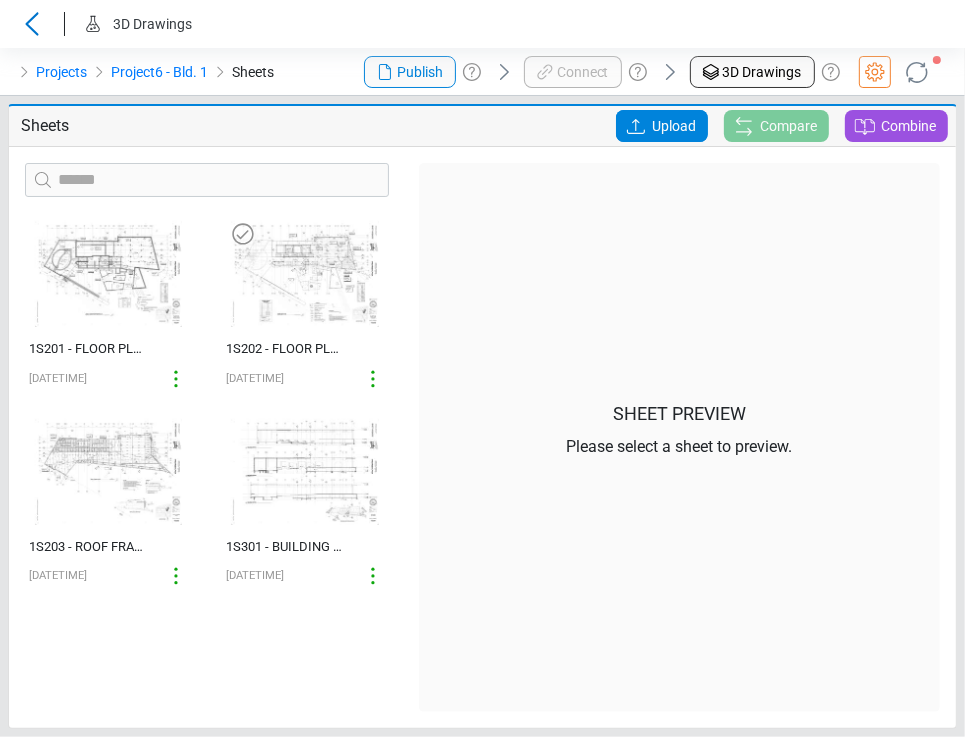 click at bounding box center (305, 274) 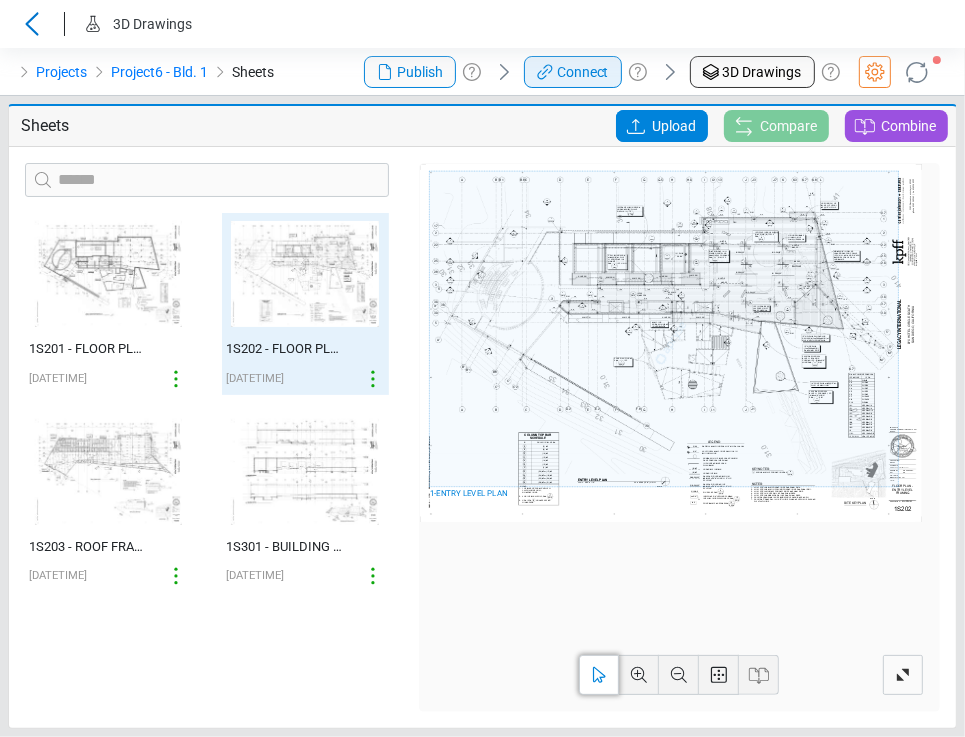 click 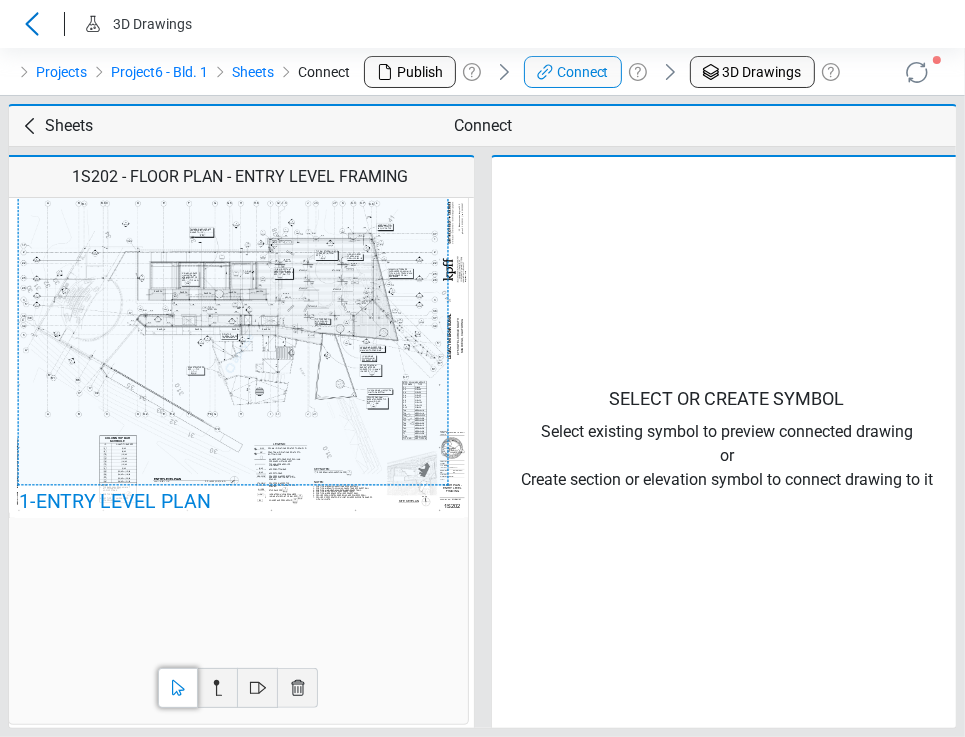click 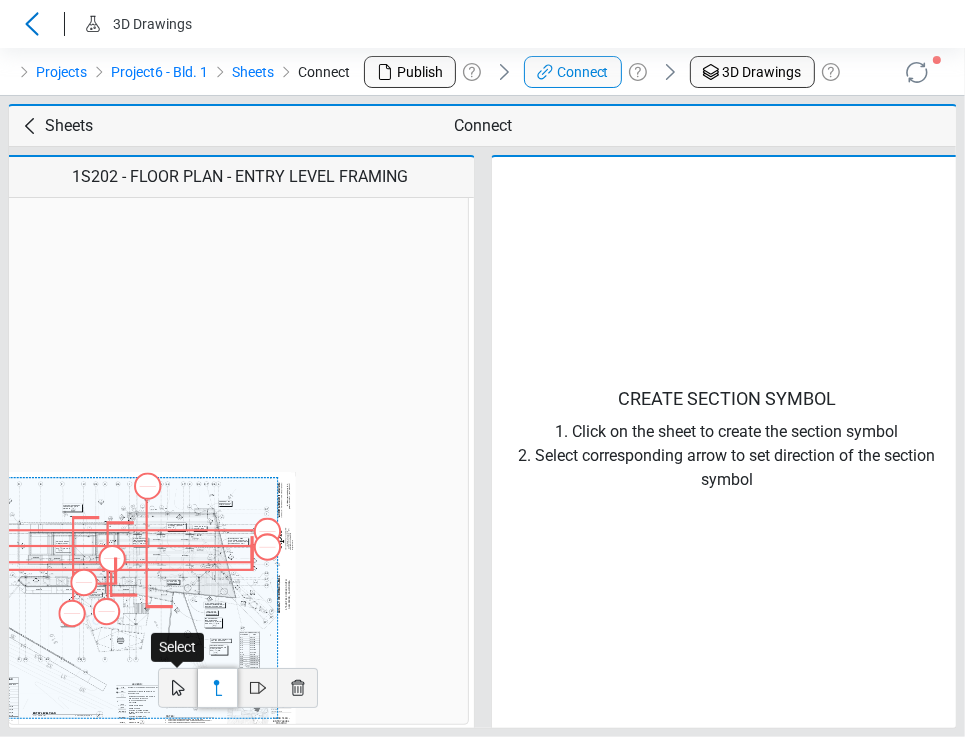 click 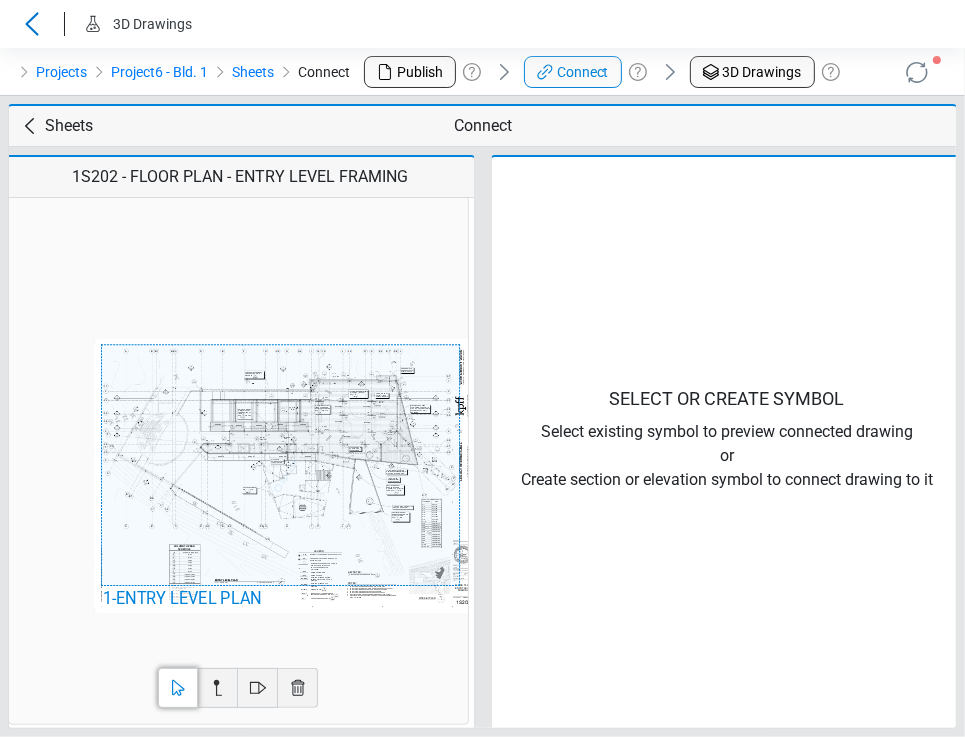 click at bounding box center (286, 476) 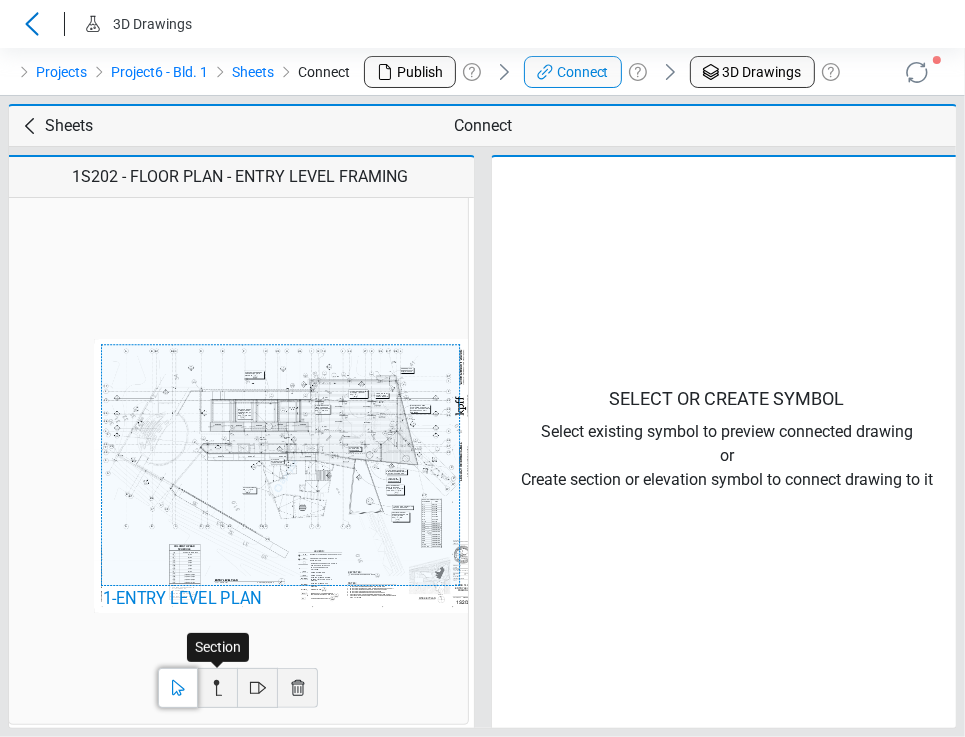 click 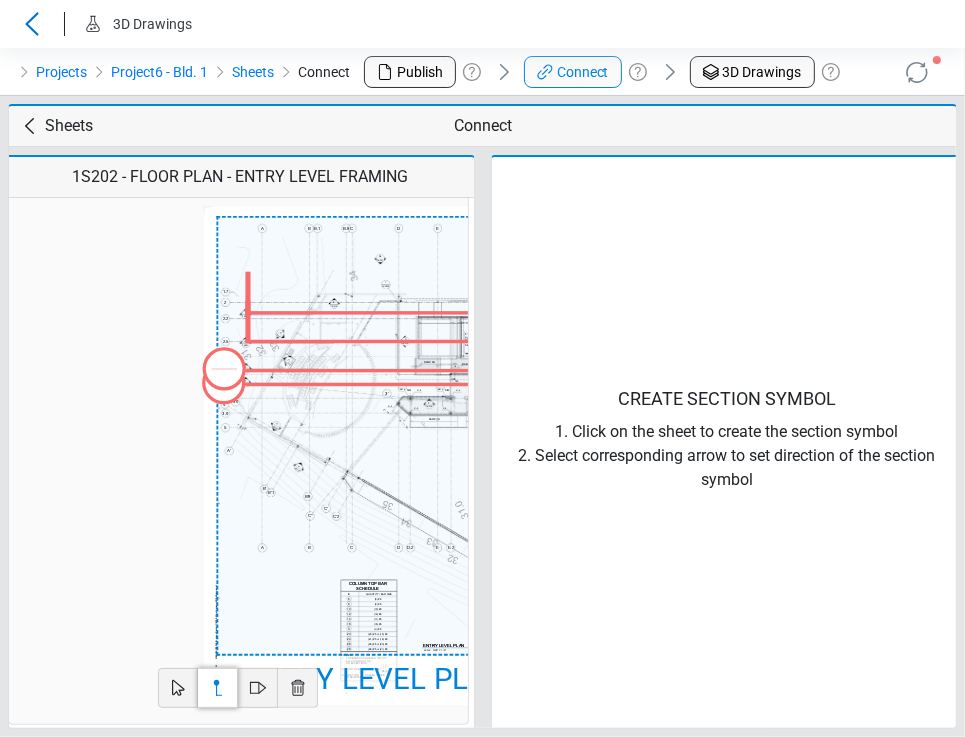 drag, startPoint x: 181, startPoint y: 465, endPoint x: 88, endPoint y: 478, distance: 93.904205 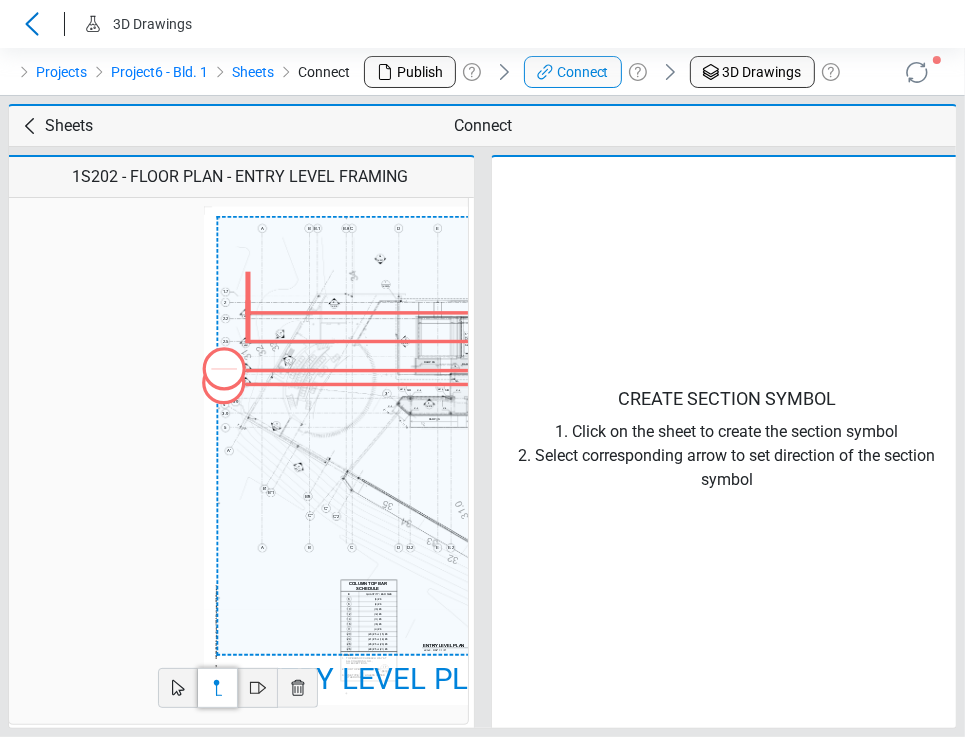 click 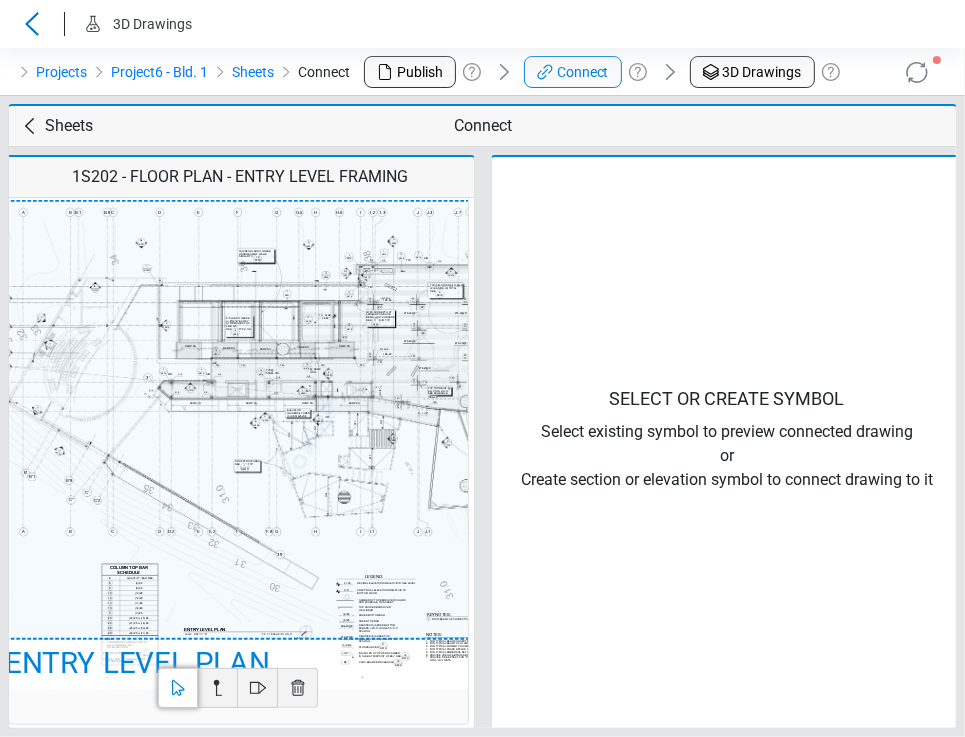 click at bounding box center [314, 439] 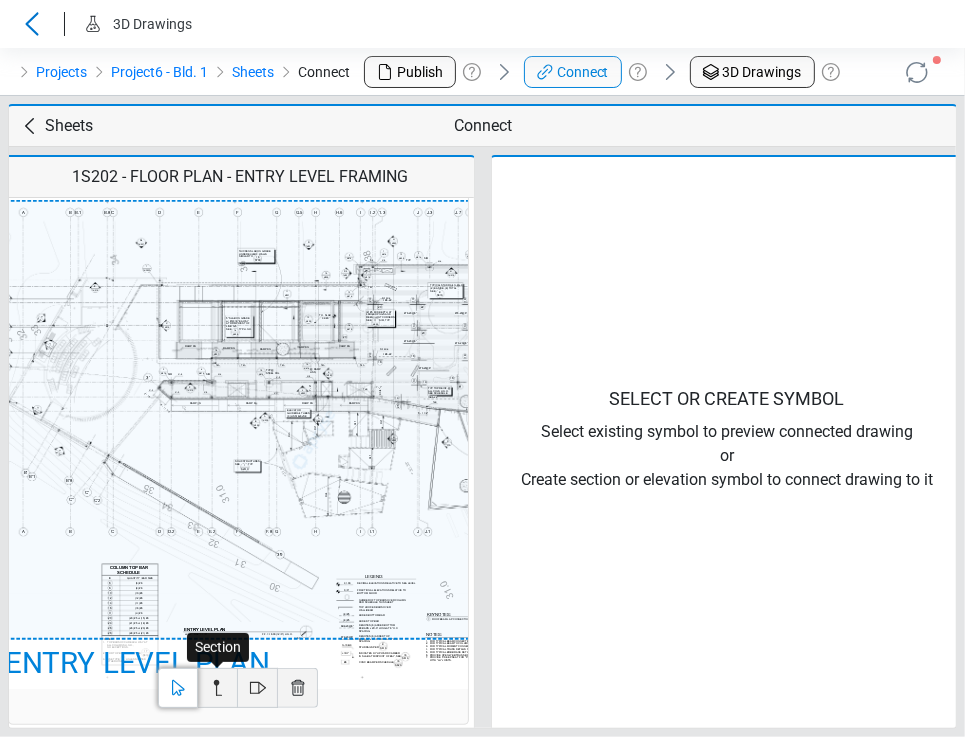 click 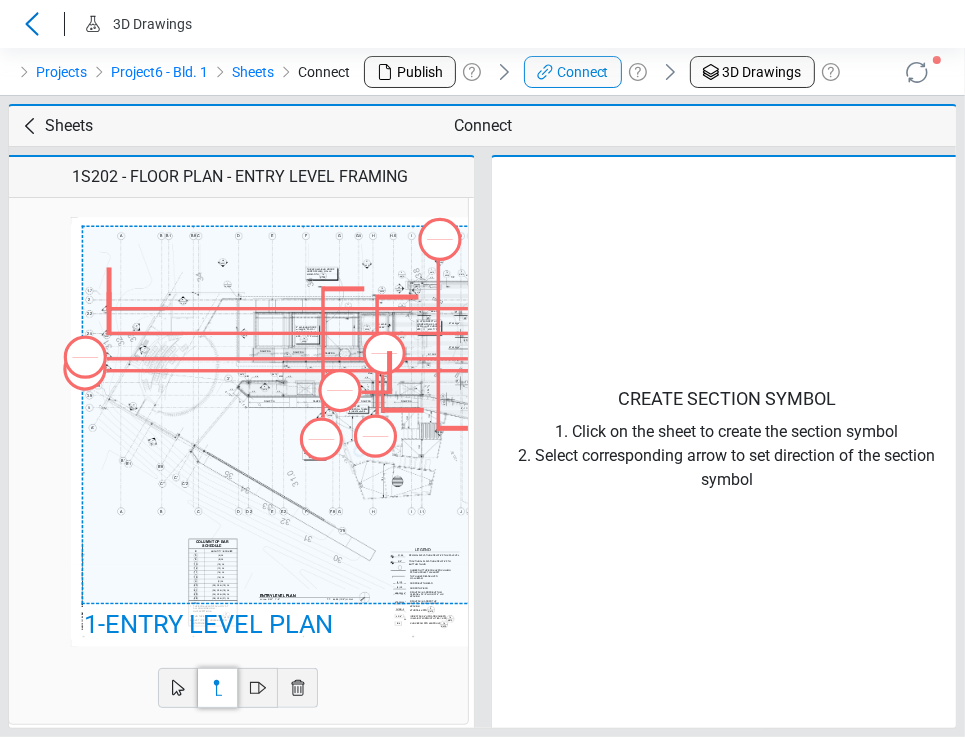 click 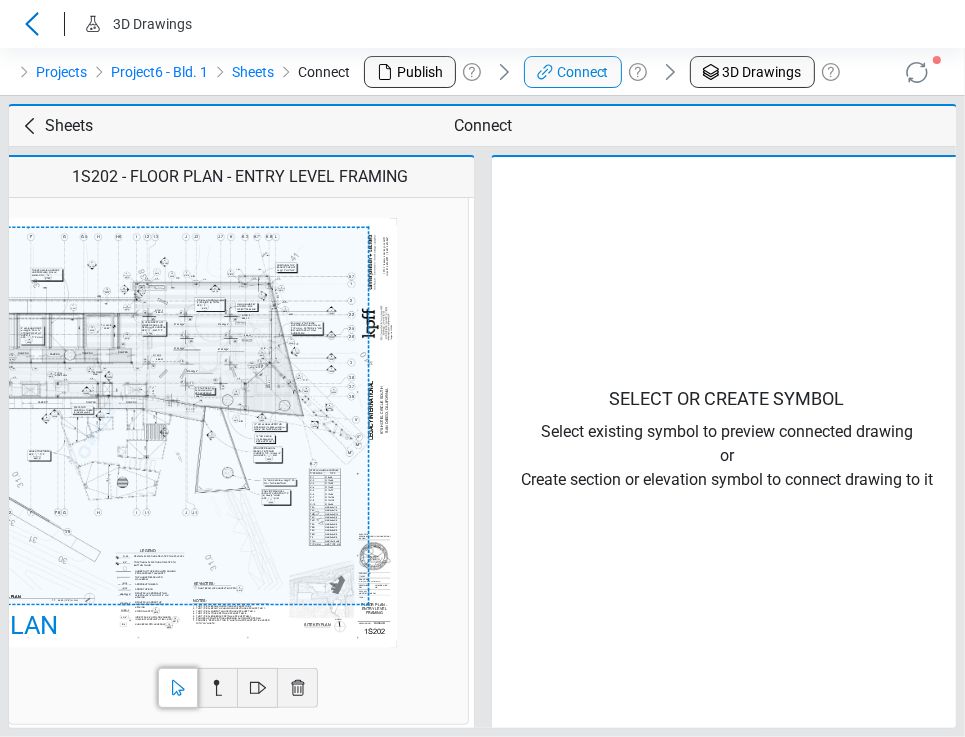 click at bounding box center [97, 433] 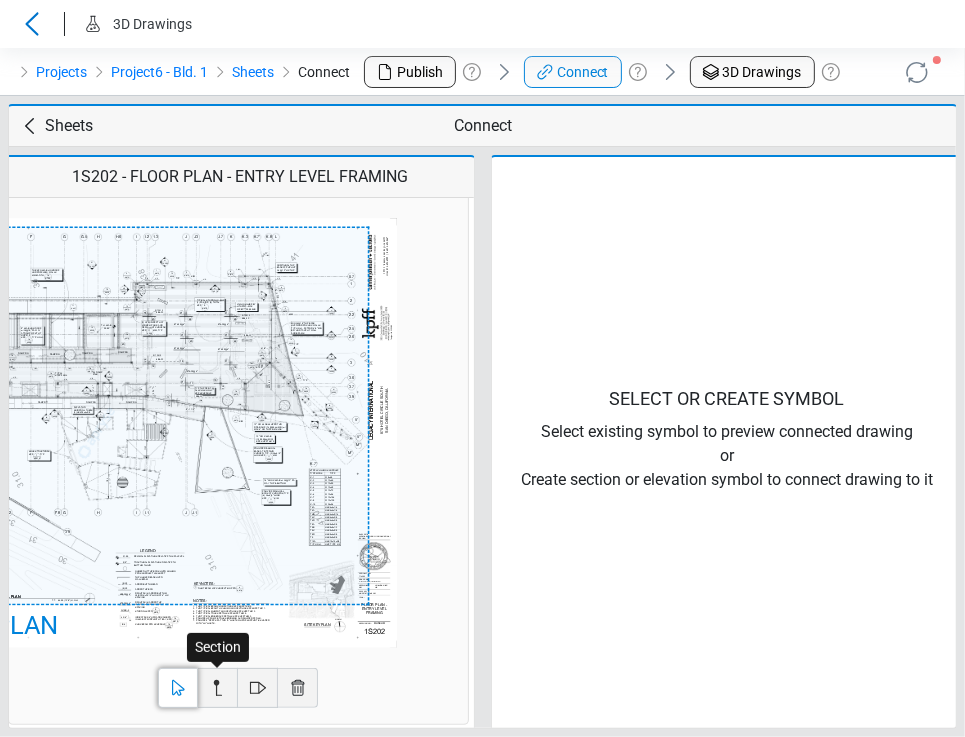 click 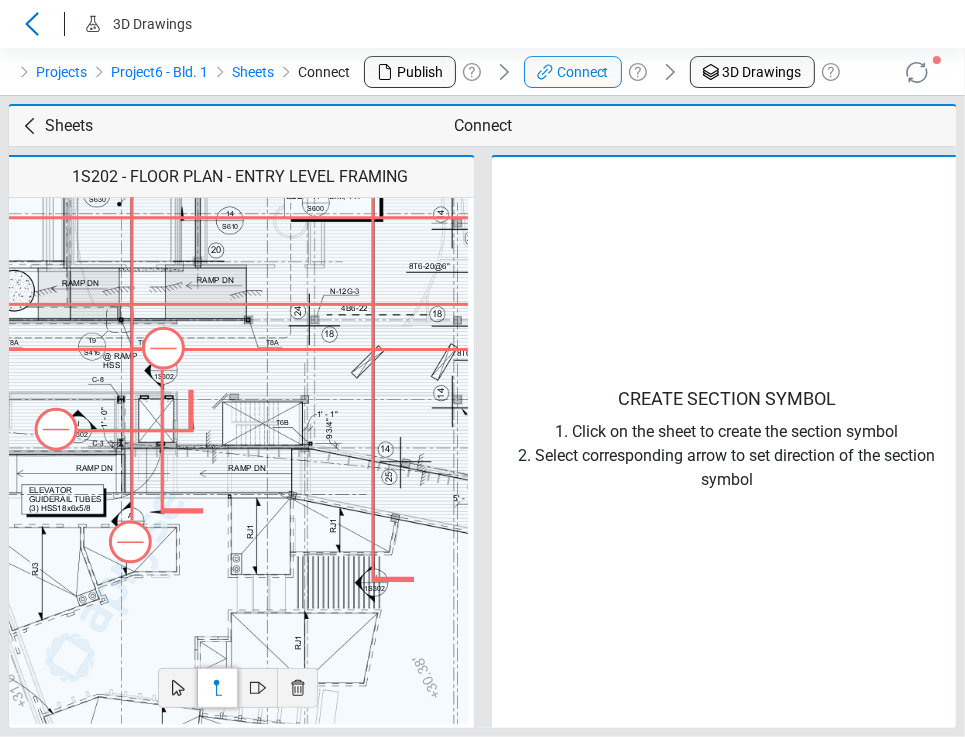 click 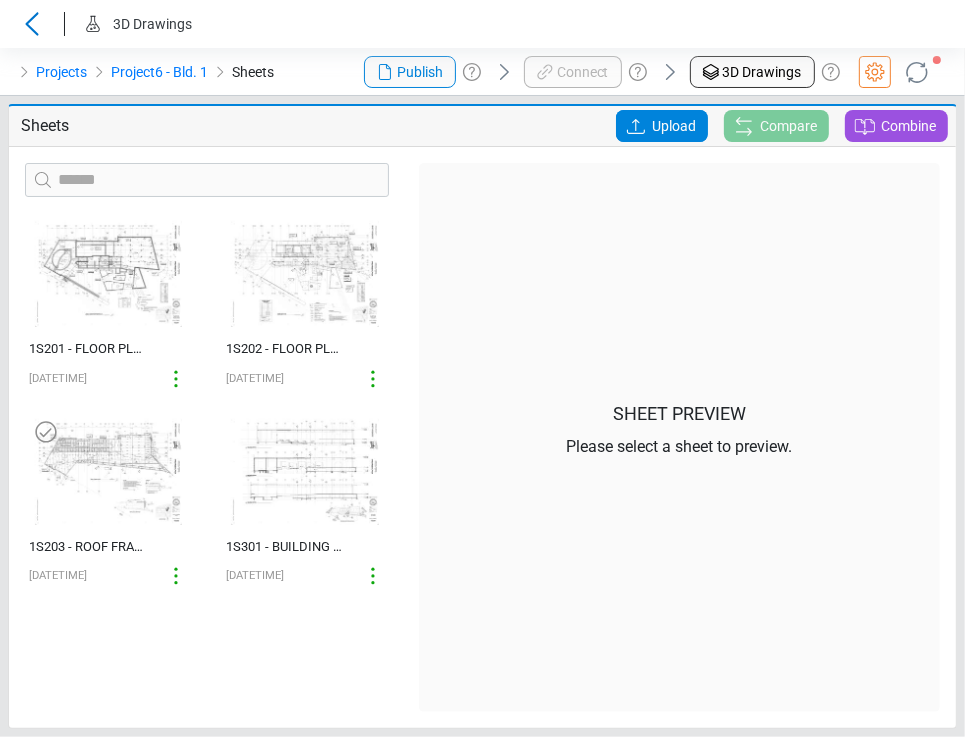 click at bounding box center [109, 472] 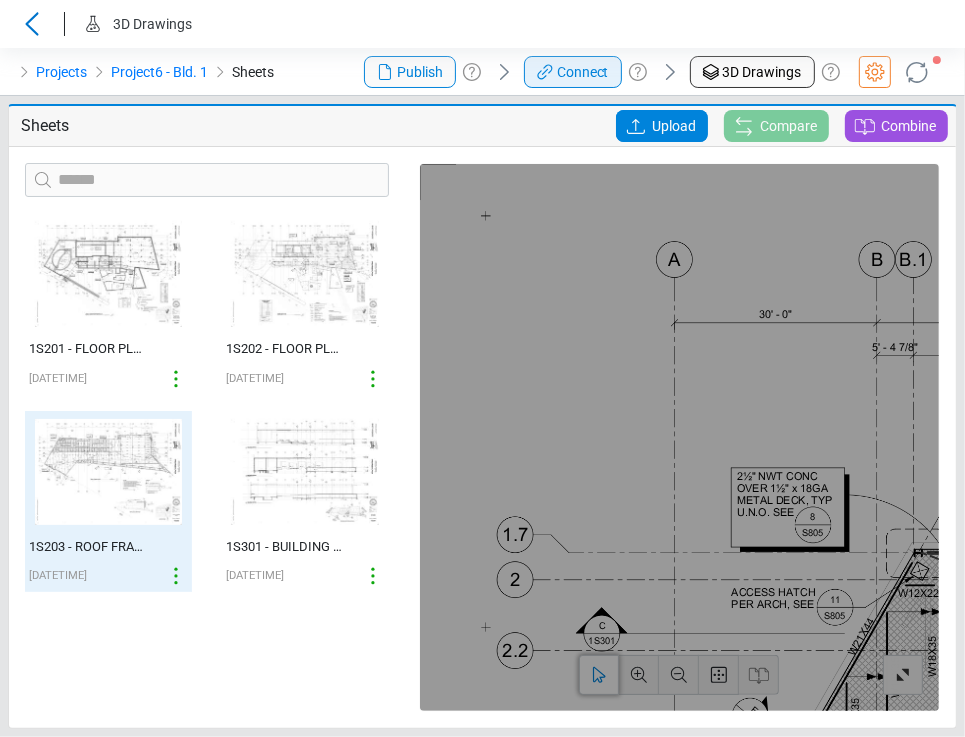 click 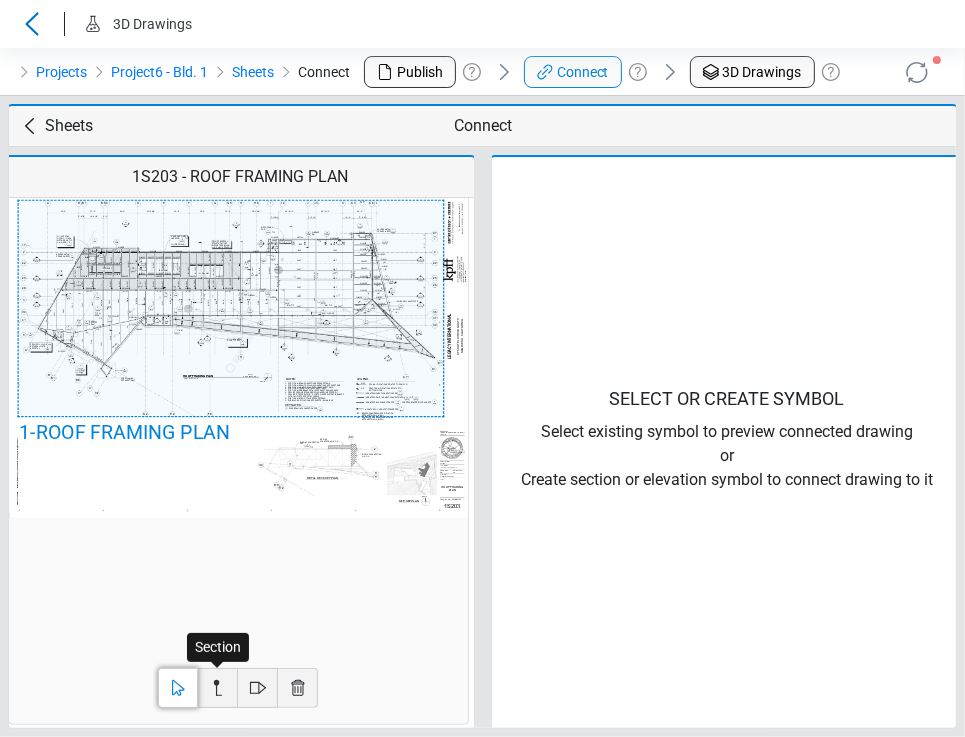 click 